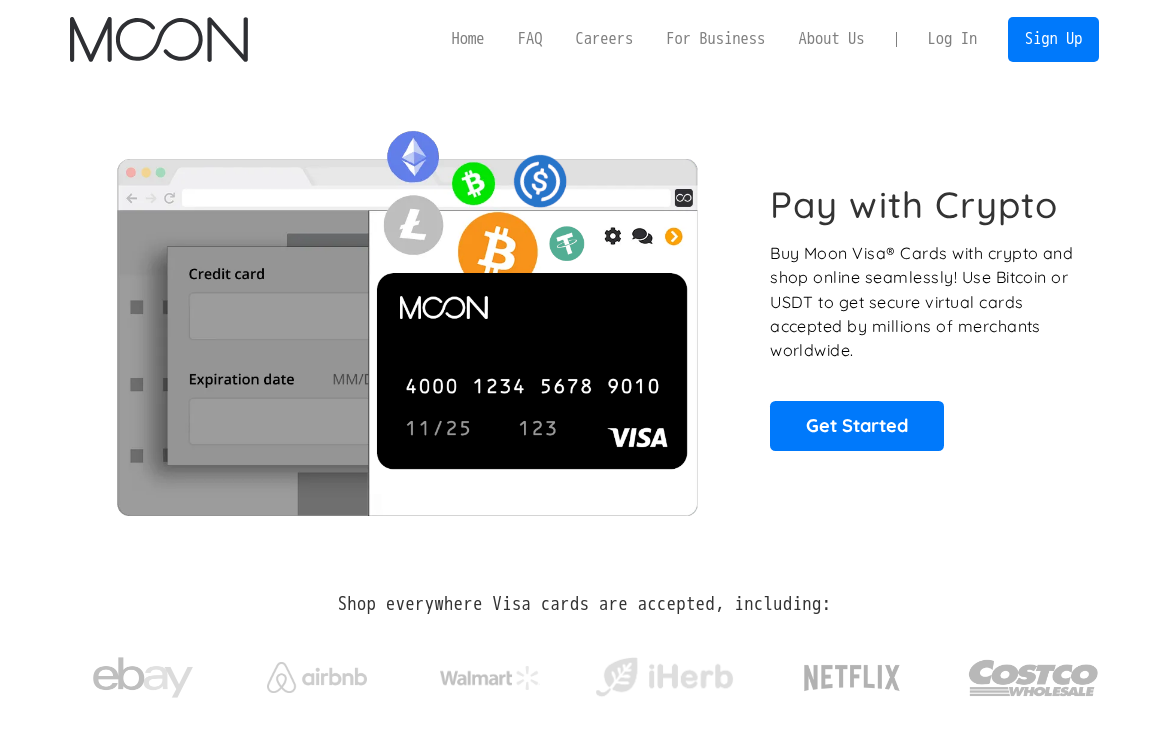 scroll, scrollTop: 0, scrollLeft: 0, axis: both 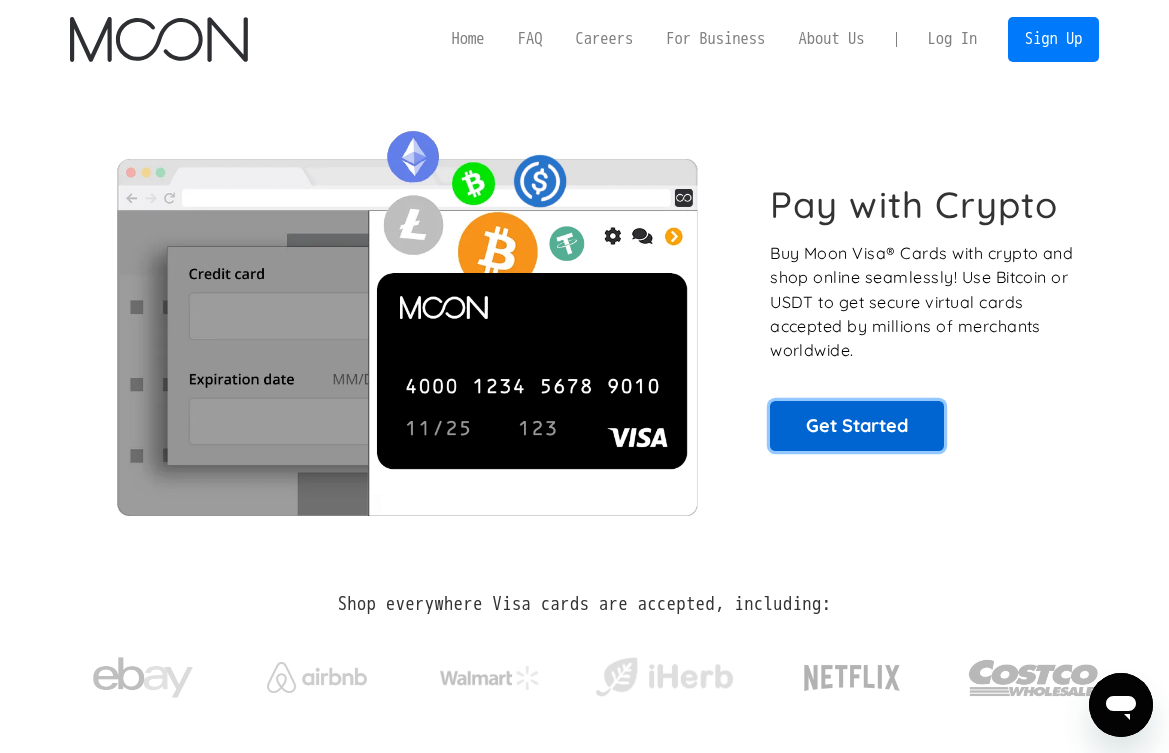 click on "Get Started" at bounding box center (857, 425) 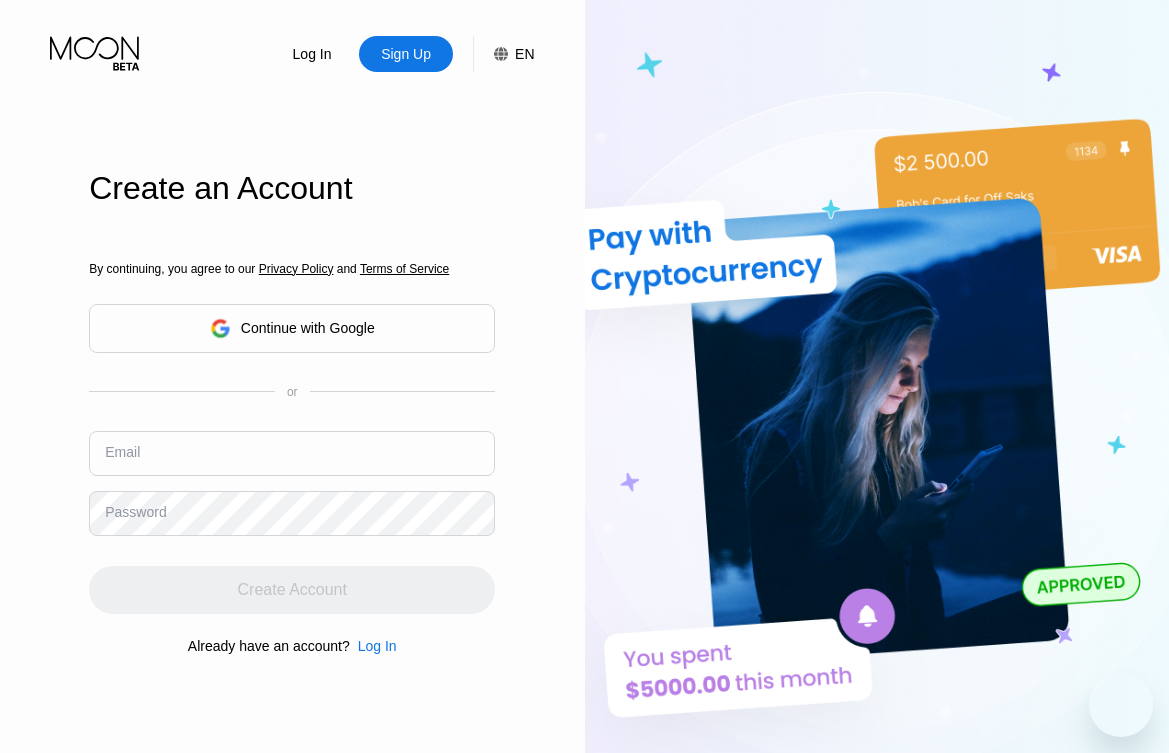 scroll, scrollTop: 0, scrollLeft: 0, axis: both 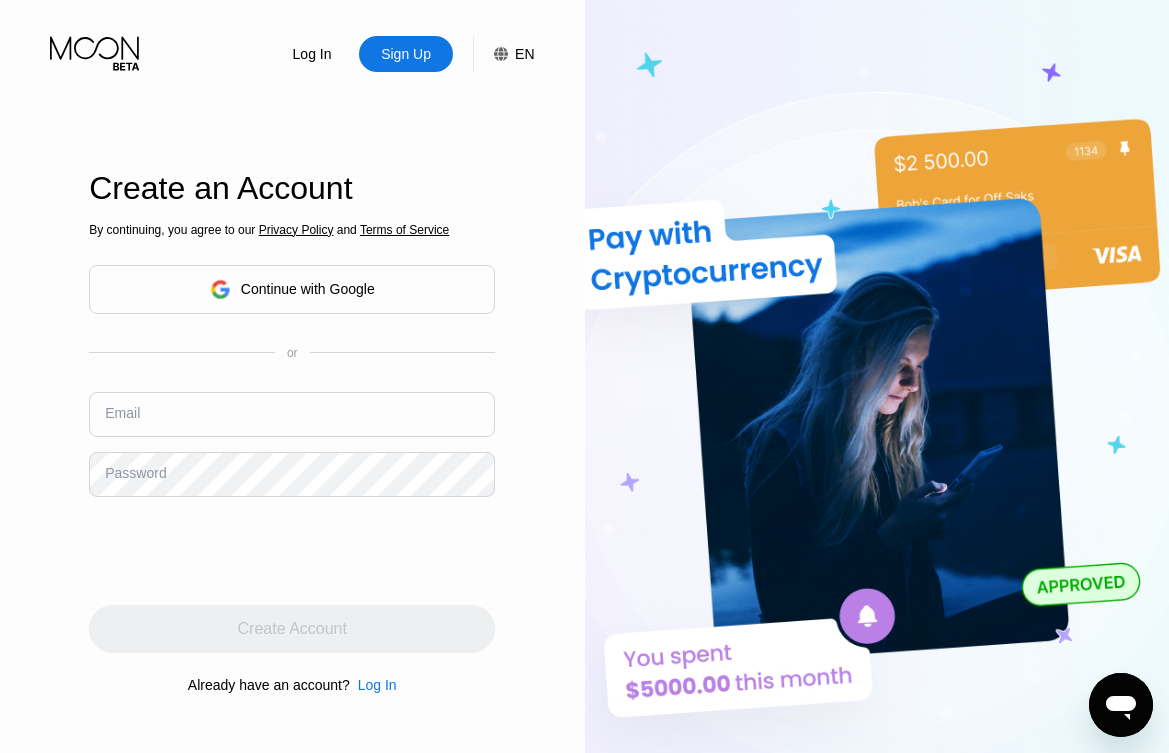 click on "EN" at bounding box center (524, 54) 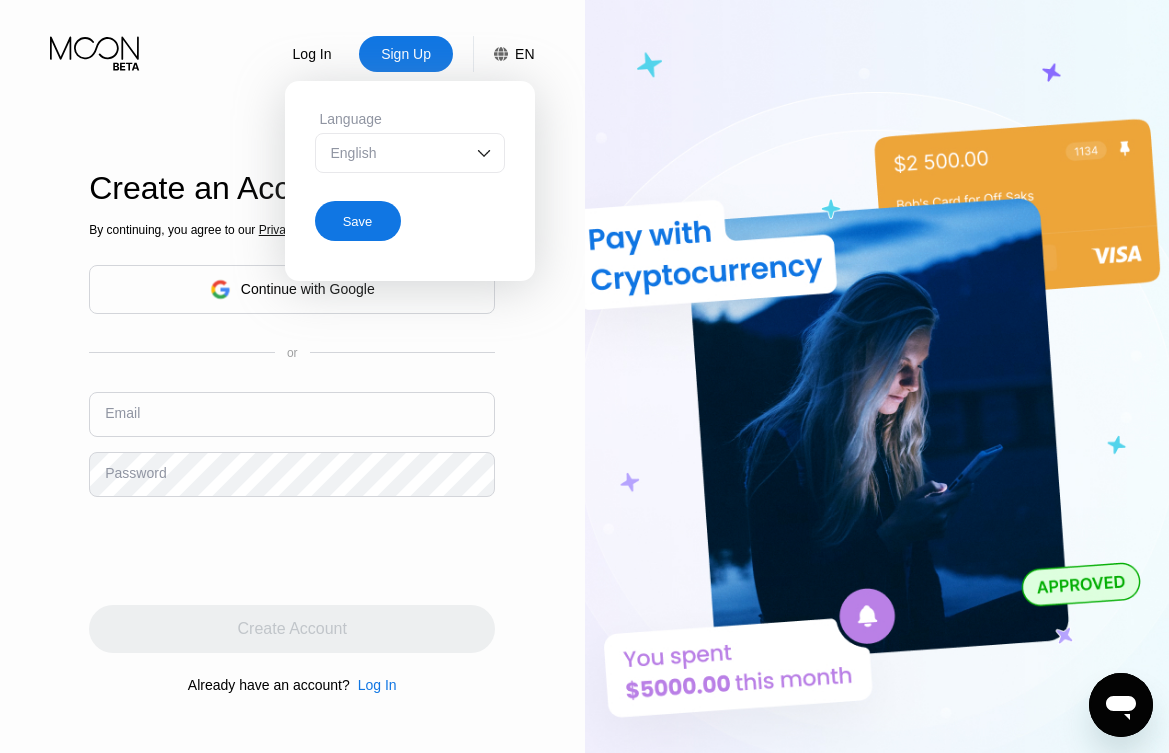click on "English" at bounding box center (395, 153) 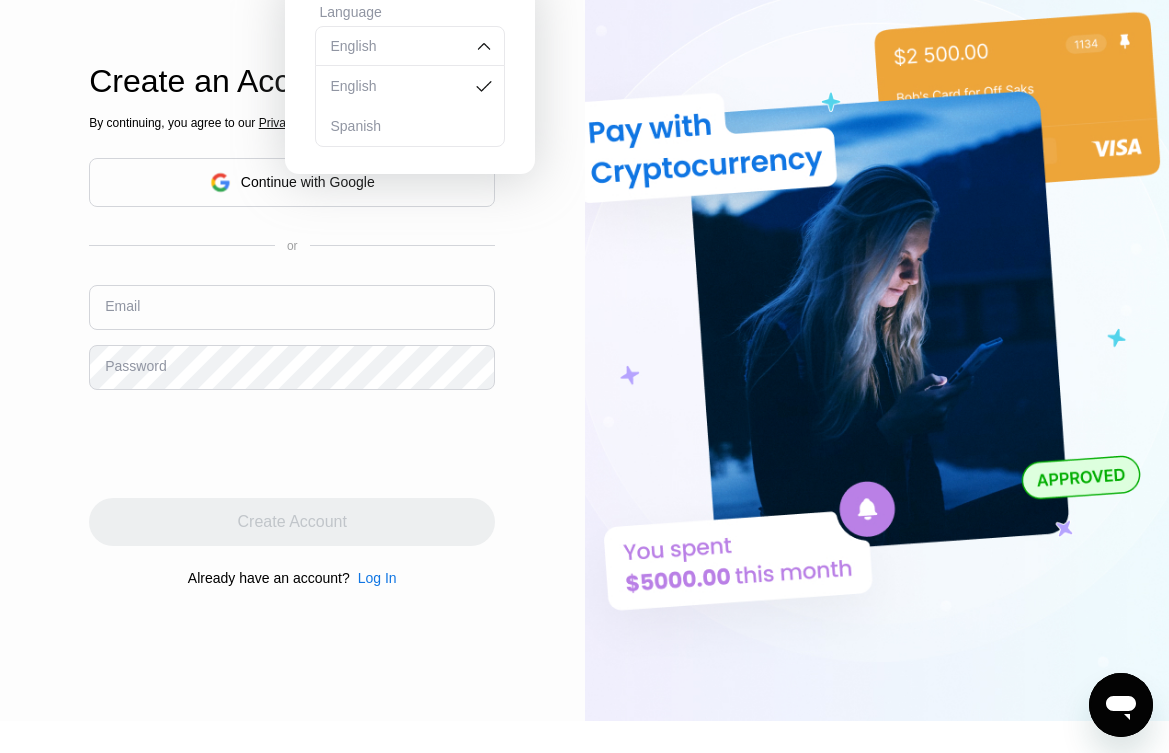 scroll, scrollTop: 0, scrollLeft: 0, axis: both 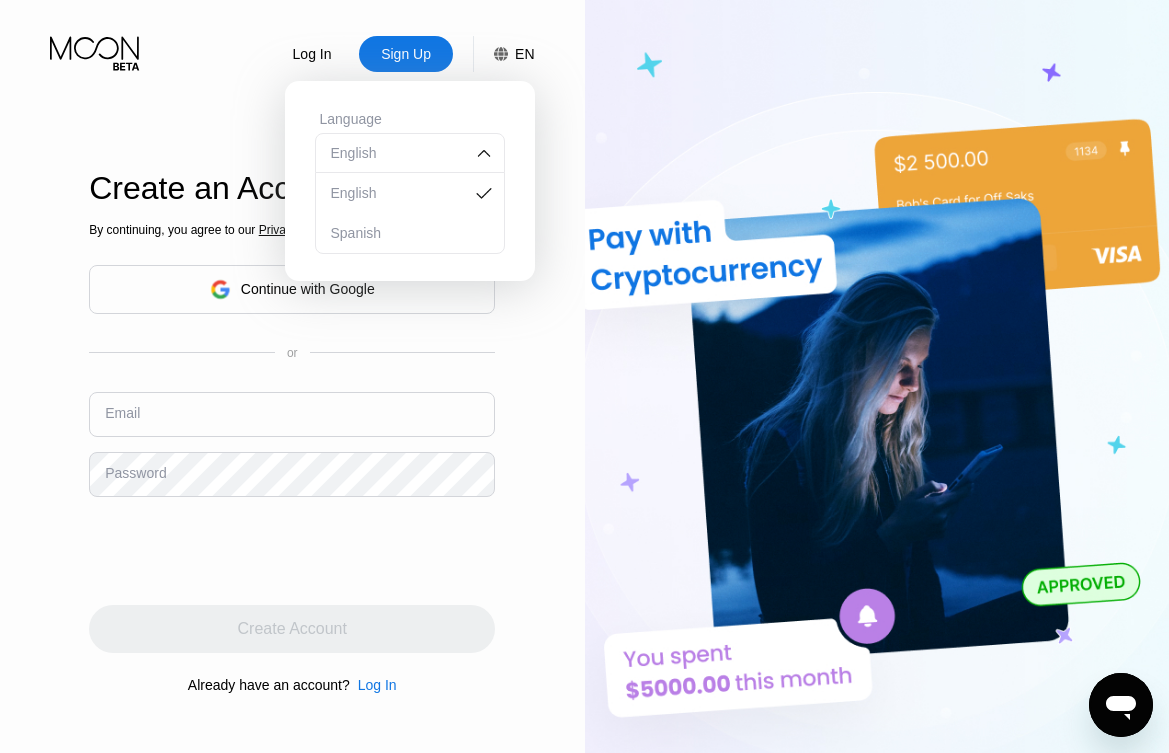 click on "Log In Sign Up EN Language English English Spanish Save Create an Account By continuing, you agree to our   Privacy Policy   and   Terms of Service Continue with Google or Email Password Create Account Already have an account? Log In" at bounding box center [292, 414] 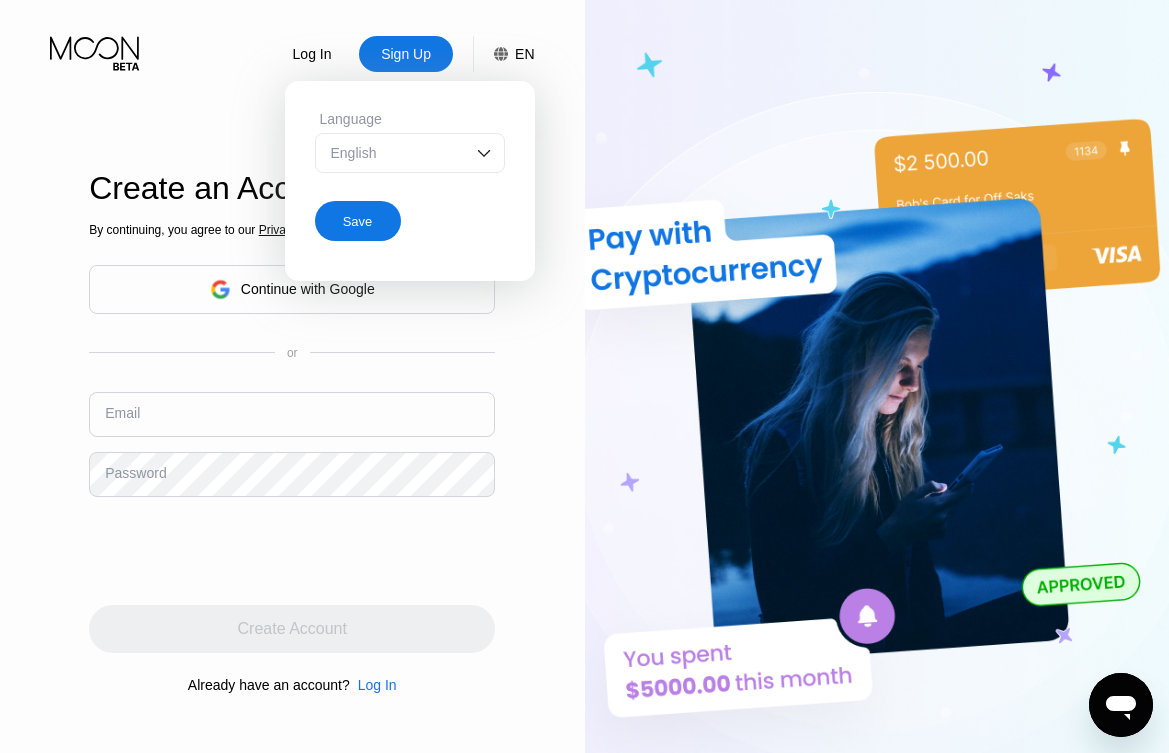 click on "Log In Sign Up EN Language English Save Create an Account By continuing, you agree to our   Privacy Policy   and   Terms of Service Continue with Google or Email Password Create Account Already have an account? Log In" at bounding box center [292, 414] 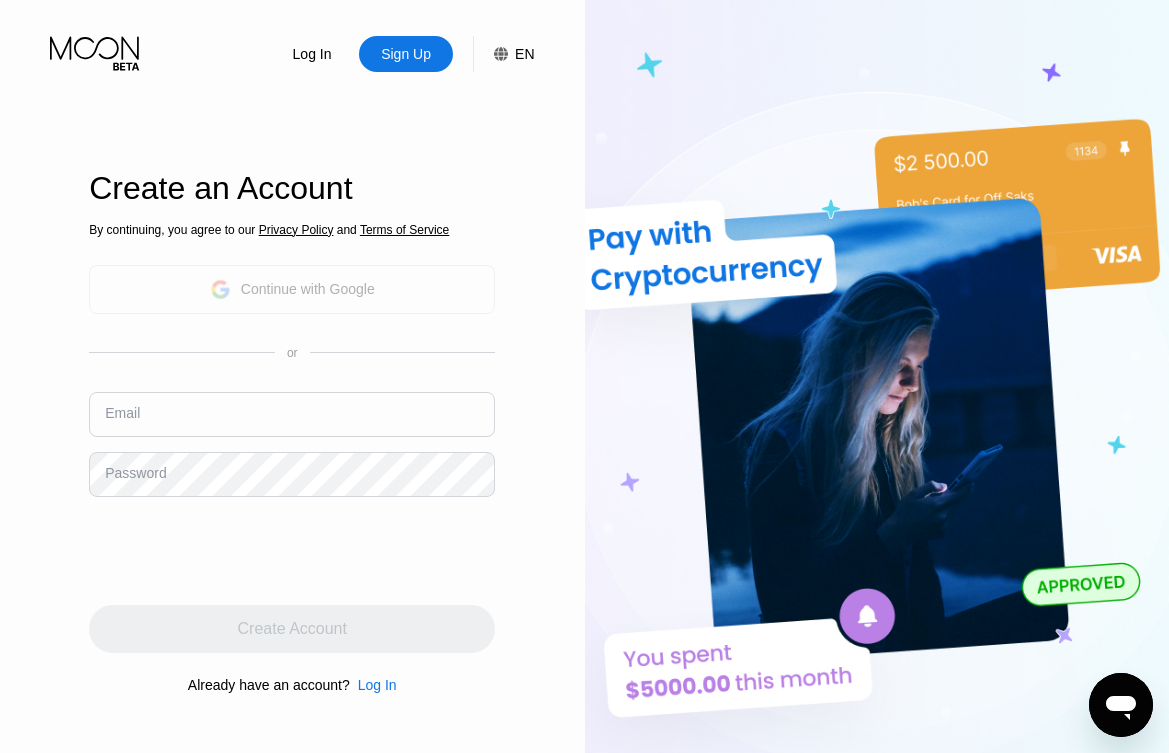 click on "Continue with Google" at bounding box center (292, 289) 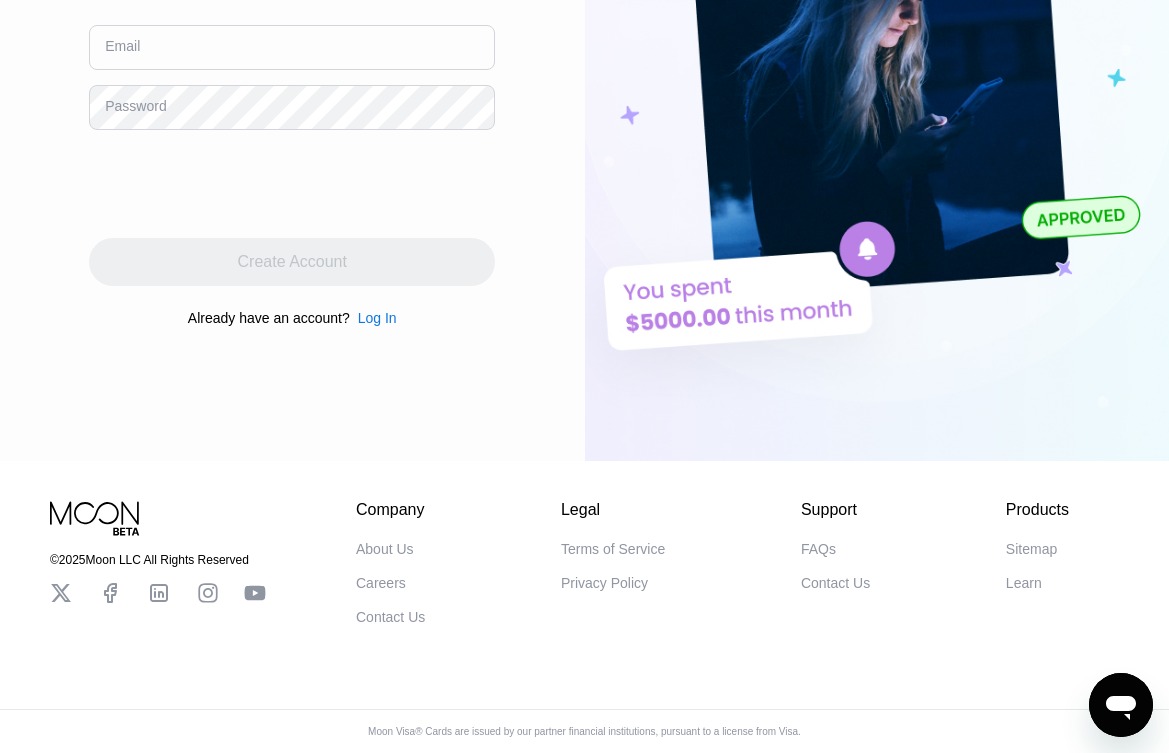 scroll, scrollTop: 0, scrollLeft: 0, axis: both 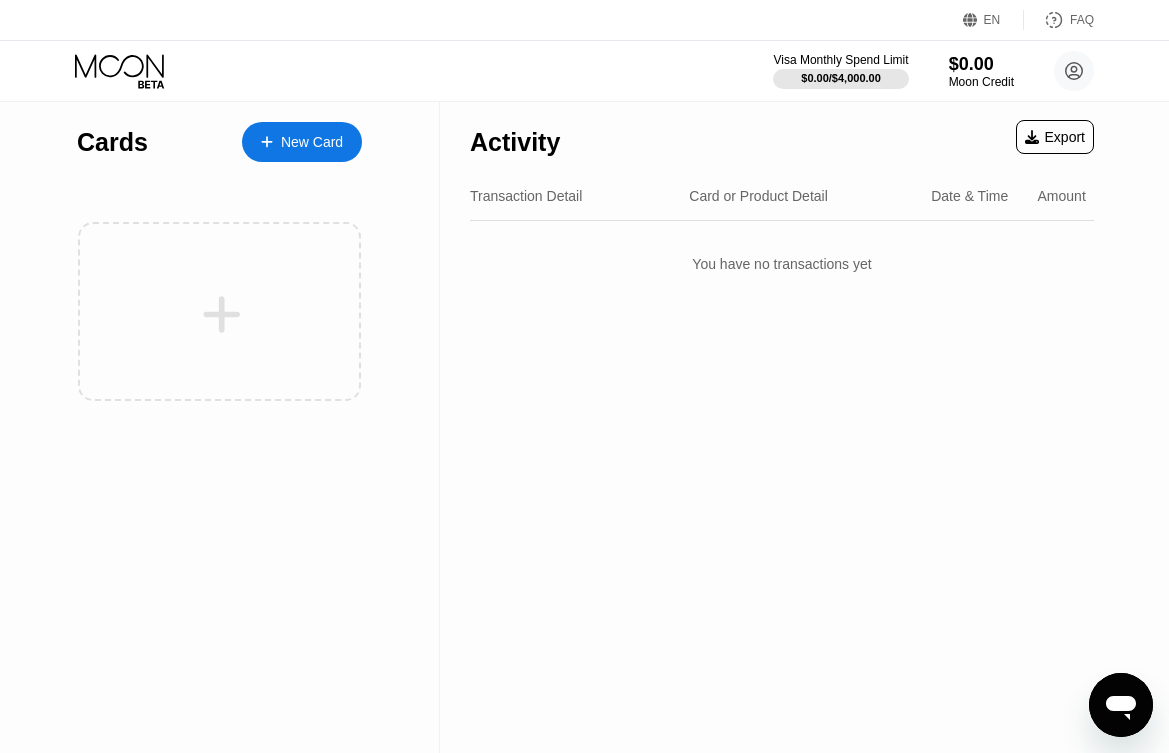 click on "New Card" at bounding box center (312, 142) 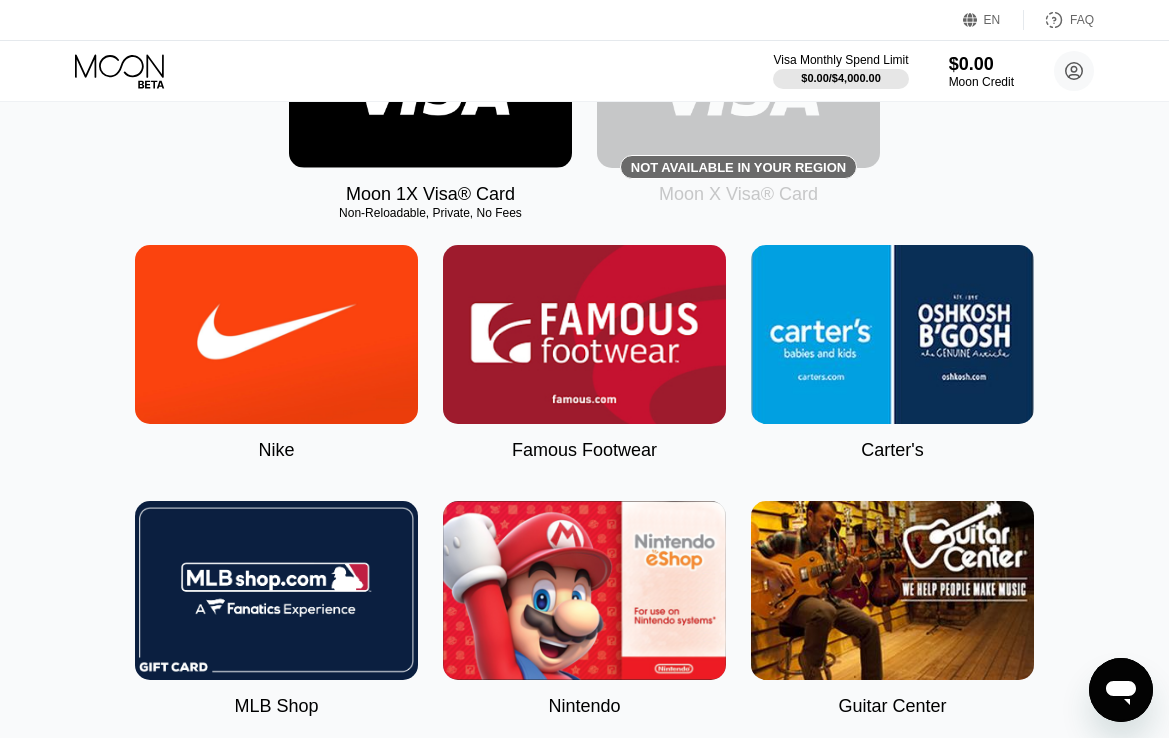 scroll, scrollTop: 0, scrollLeft: 0, axis: both 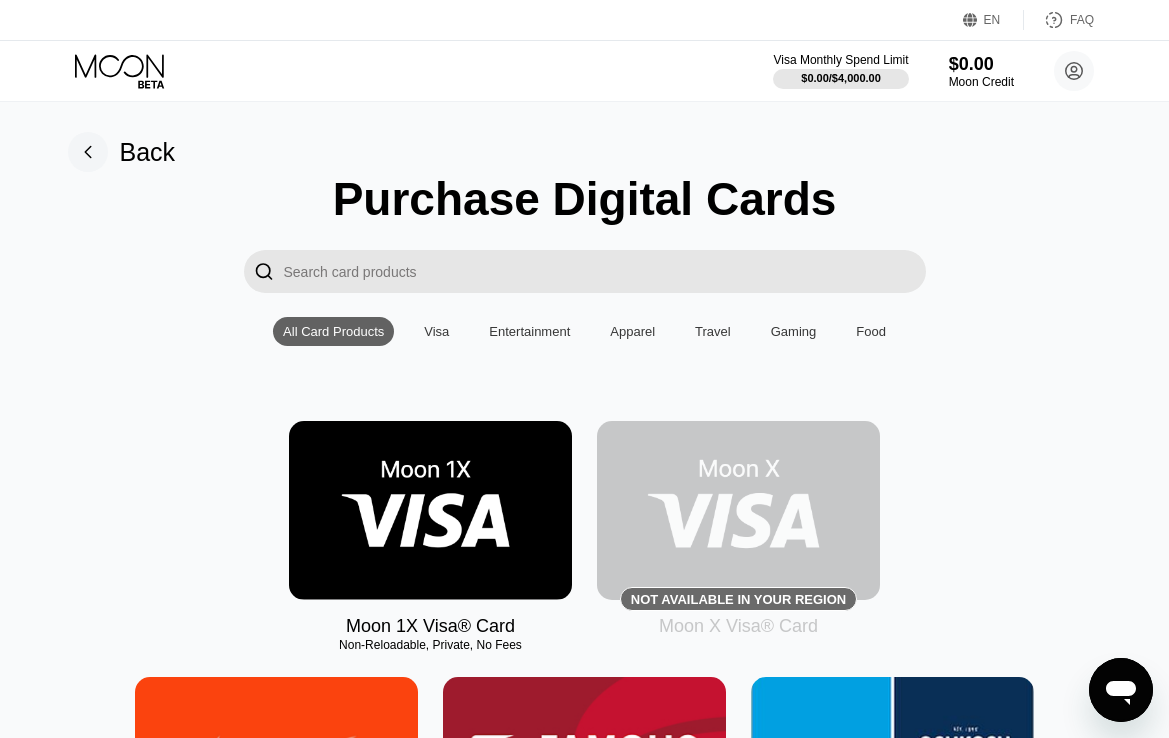 click at bounding box center (430, 510) 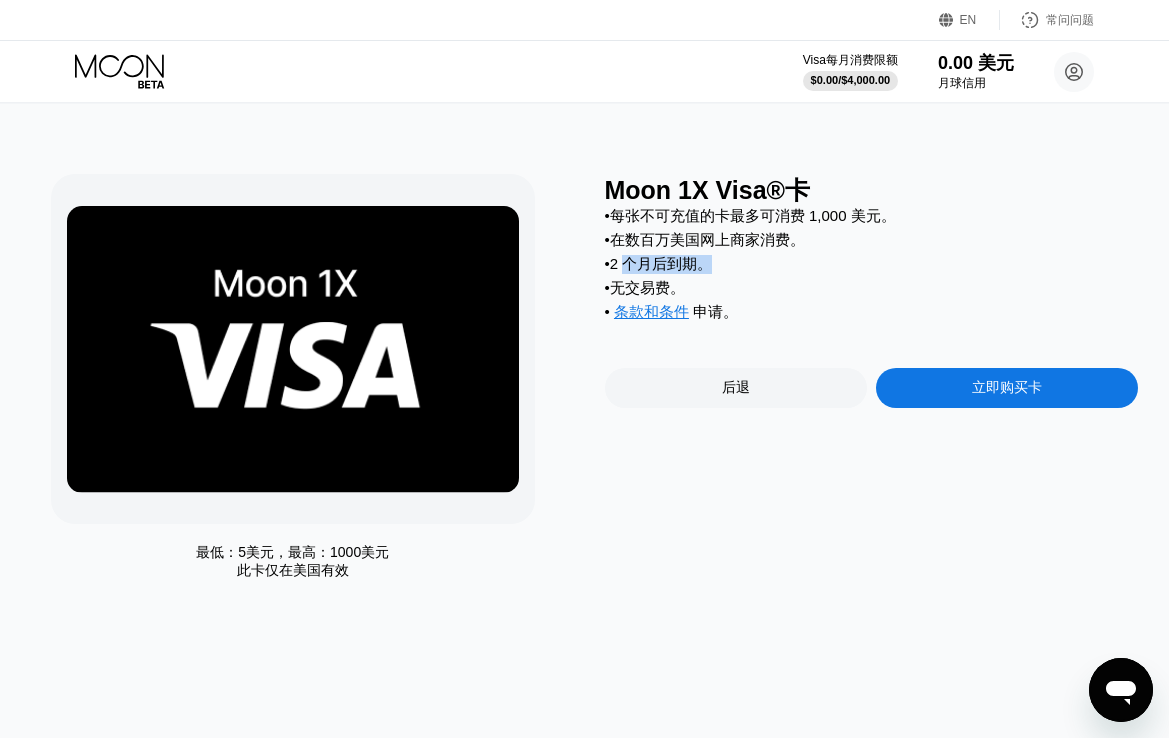 drag, startPoint x: 635, startPoint y: 265, endPoint x: 728, endPoint y: 266, distance: 93.00538 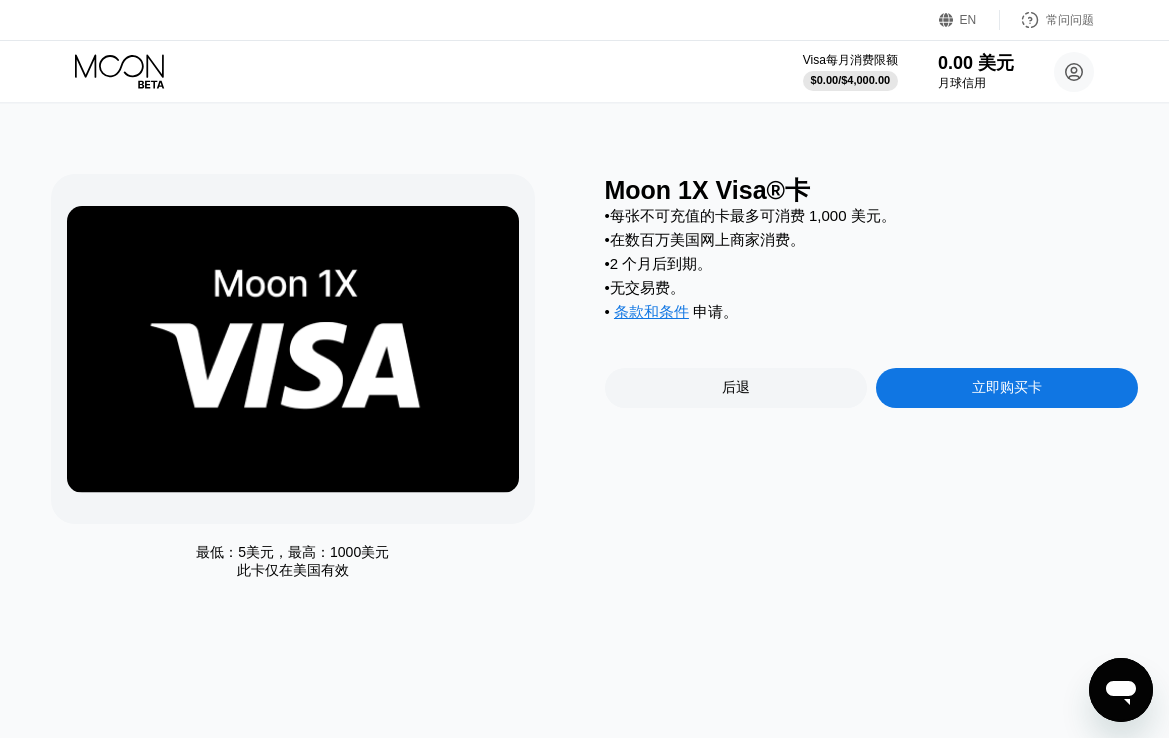 click on "• 无交易费。" at bounding box center [872, 288] 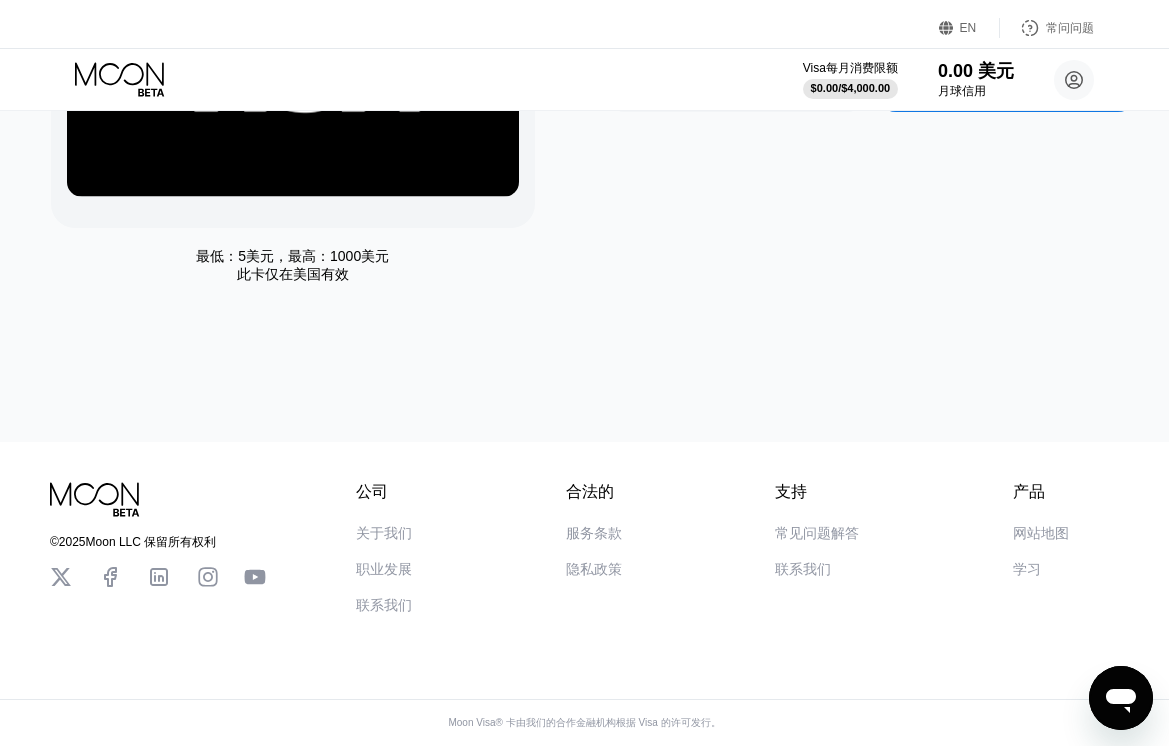 scroll, scrollTop: 0, scrollLeft: 0, axis: both 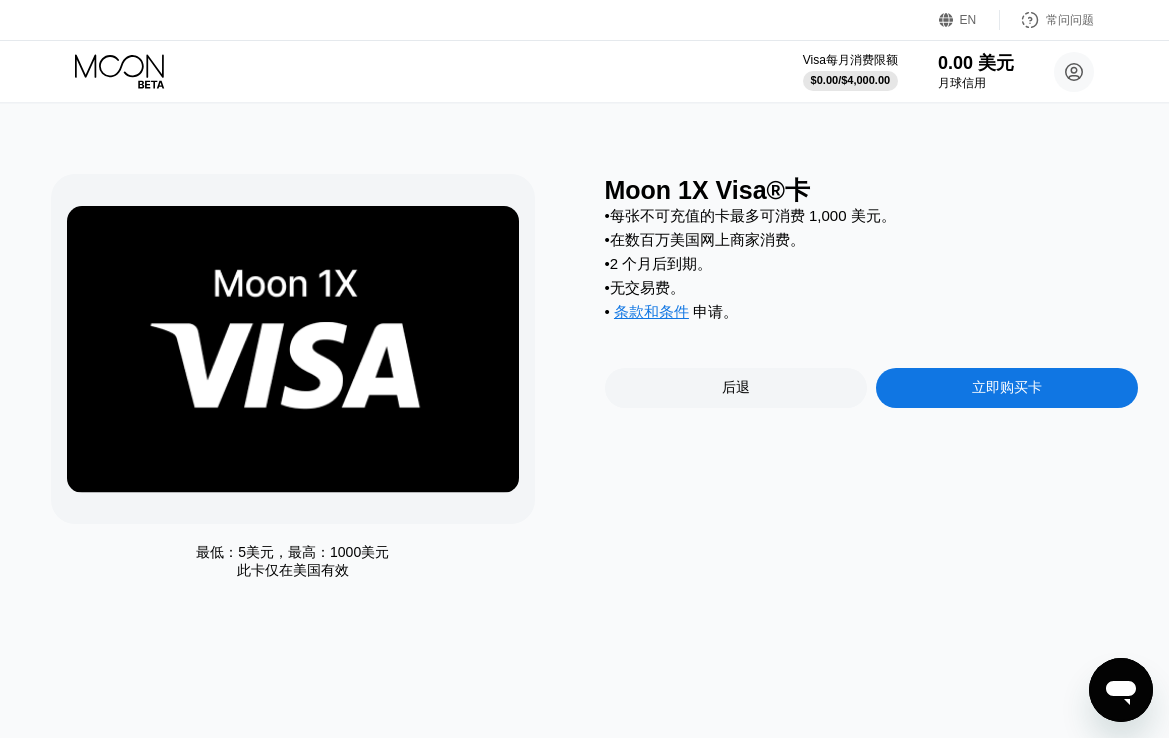 click 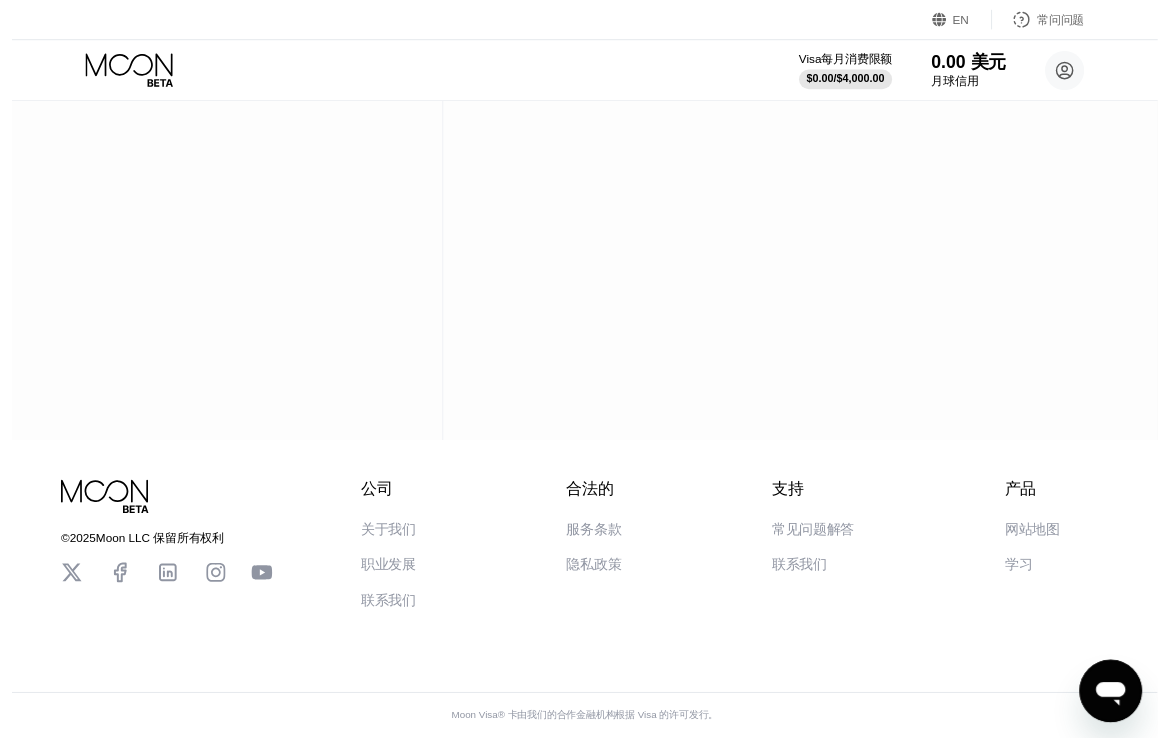 scroll, scrollTop: 0, scrollLeft: 0, axis: both 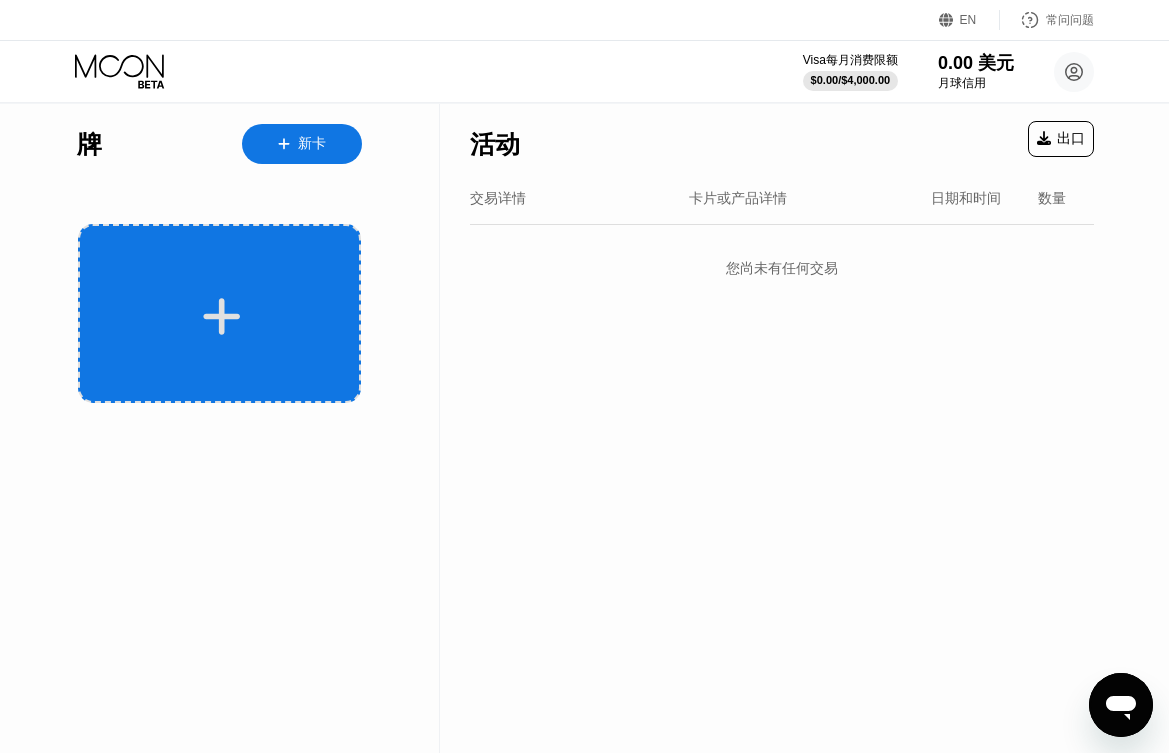 click at bounding box center (222, 316) 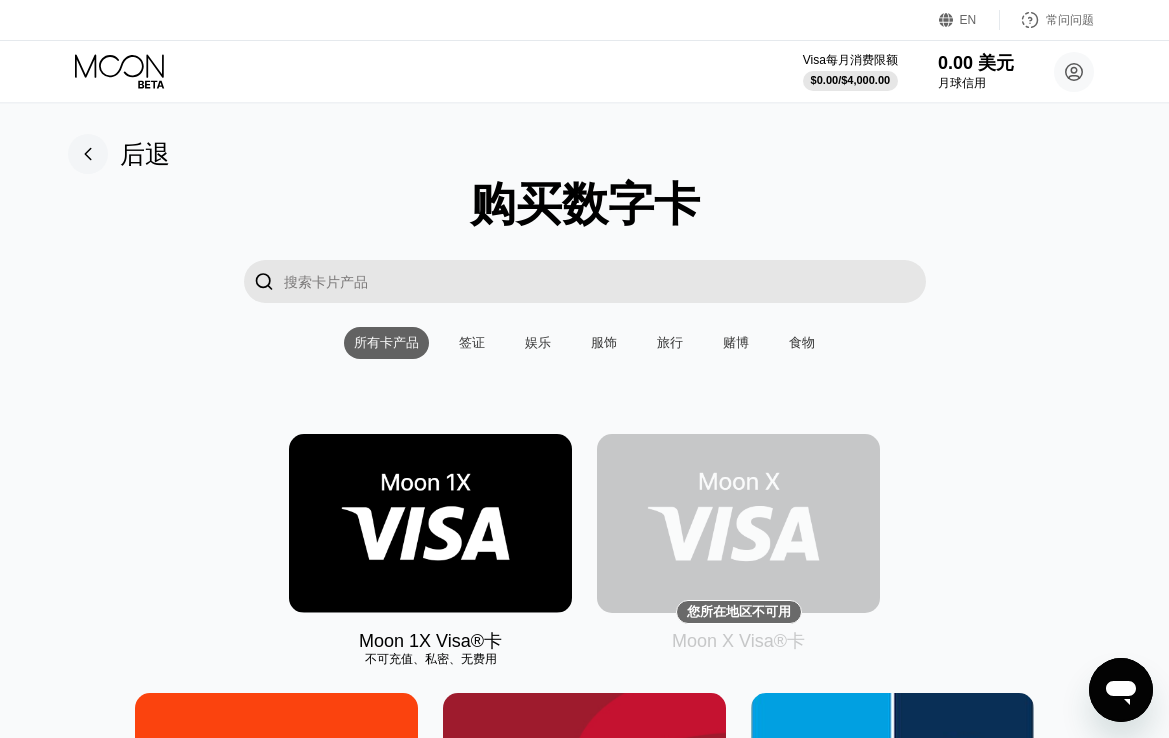 click on "签证" at bounding box center [472, 342] 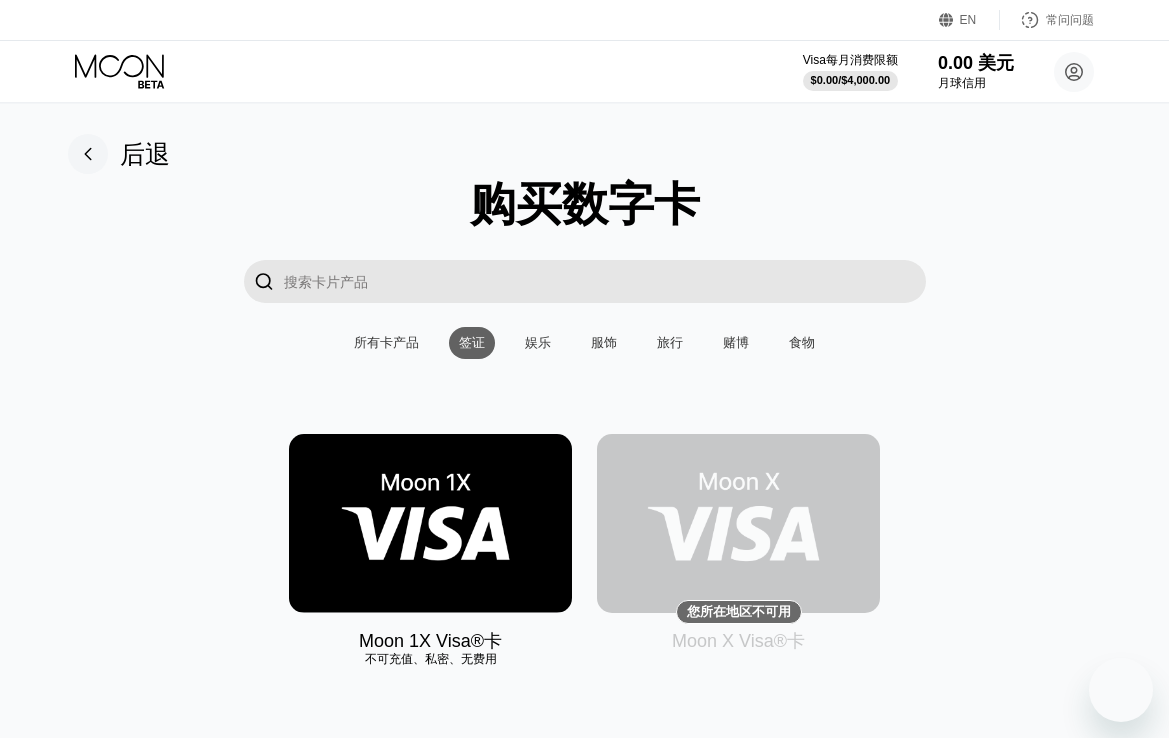scroll, scrollTop: 302, scrollLeft: 0, axis: vertical 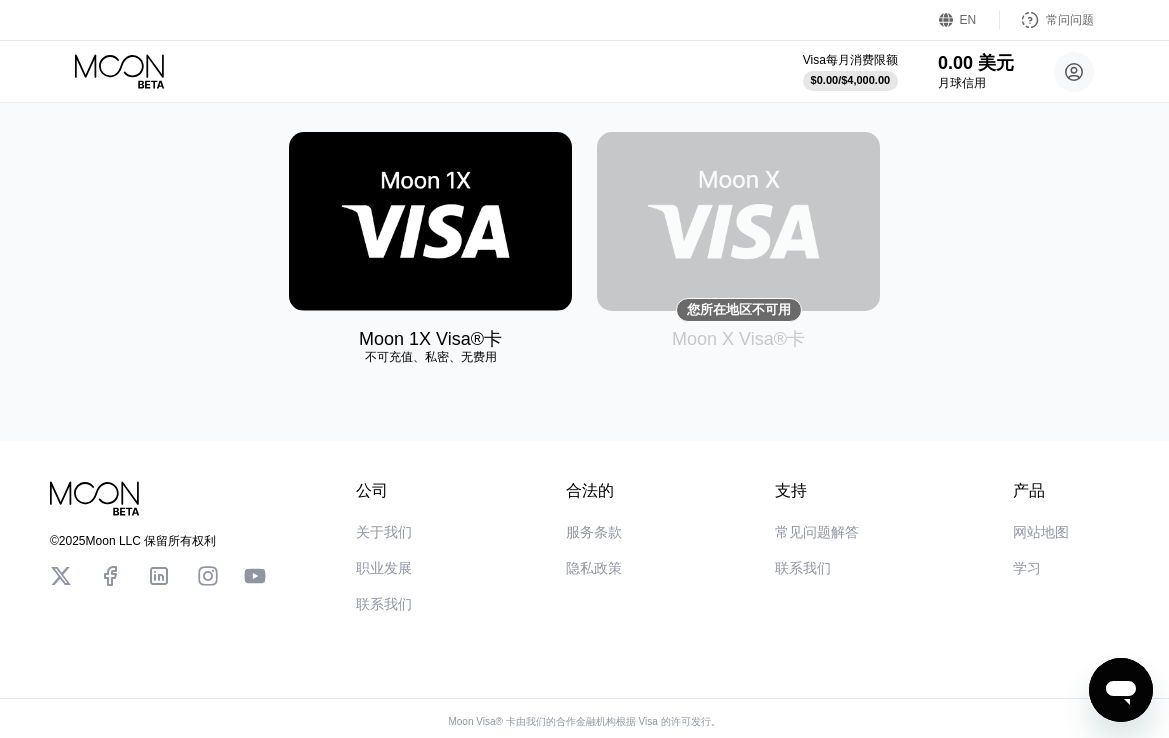 click at bounding box center [738, 221] 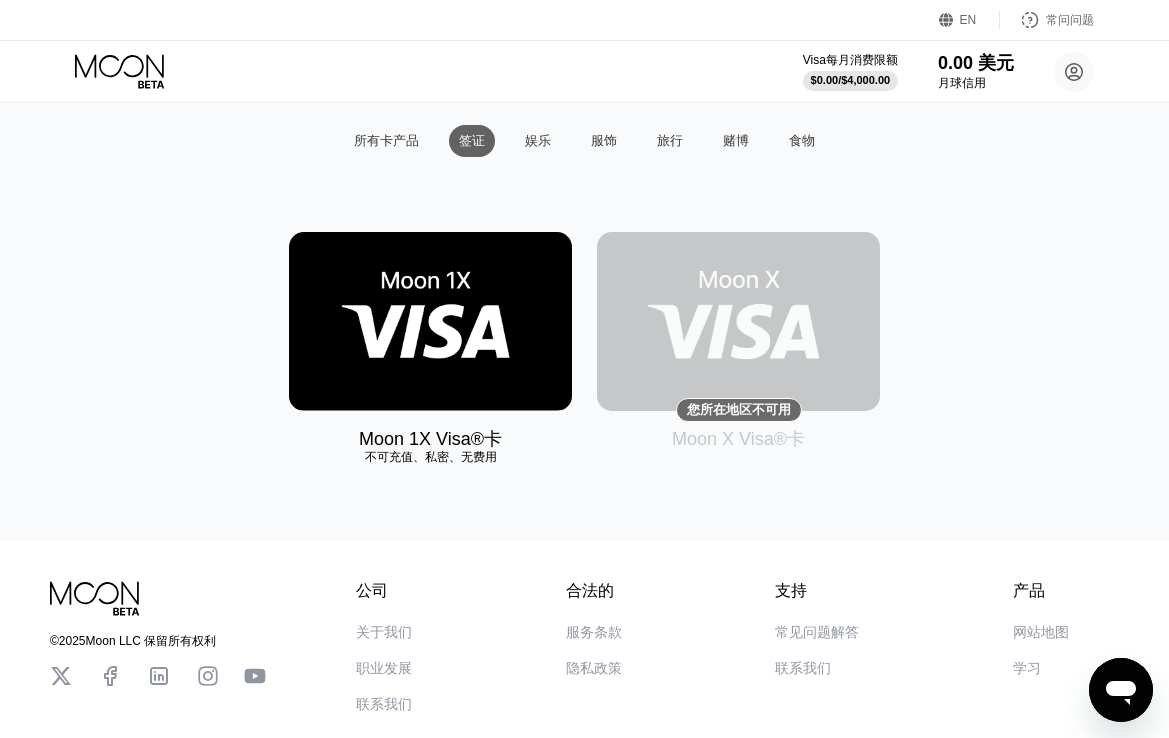 scroll, scrollTop: 170, scrollLeft: 0, axis: vertical 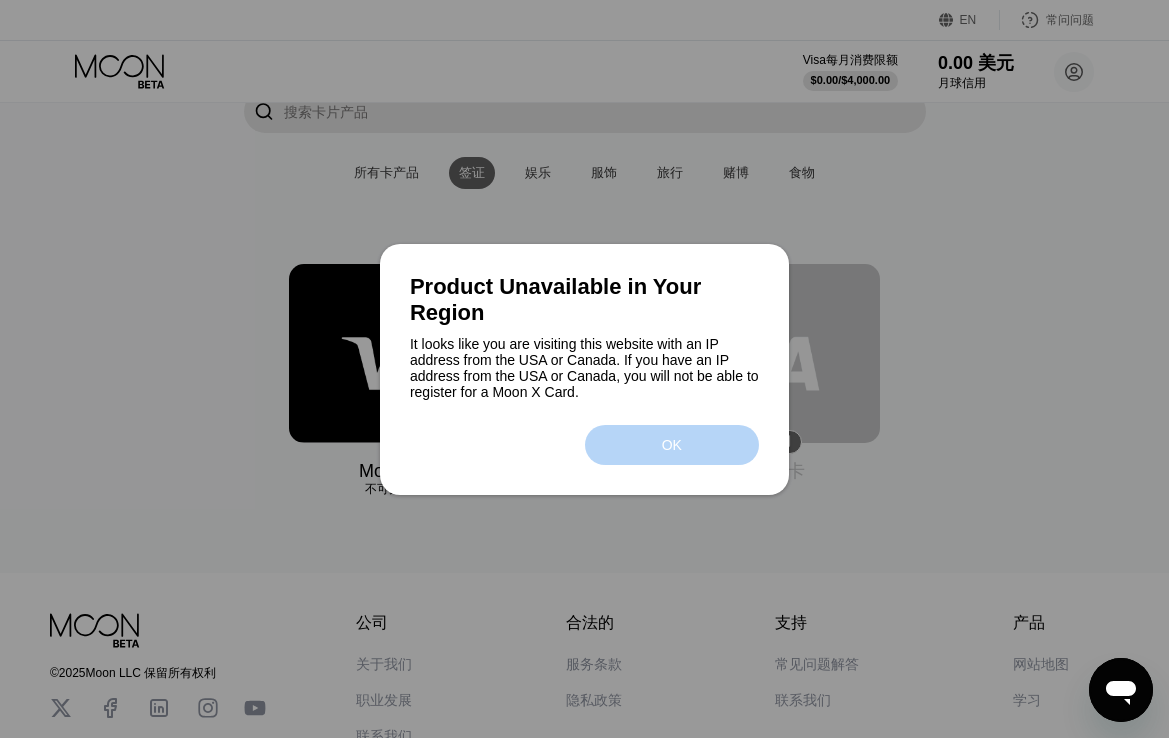 click on "OK" at bounding box center [672, 445] 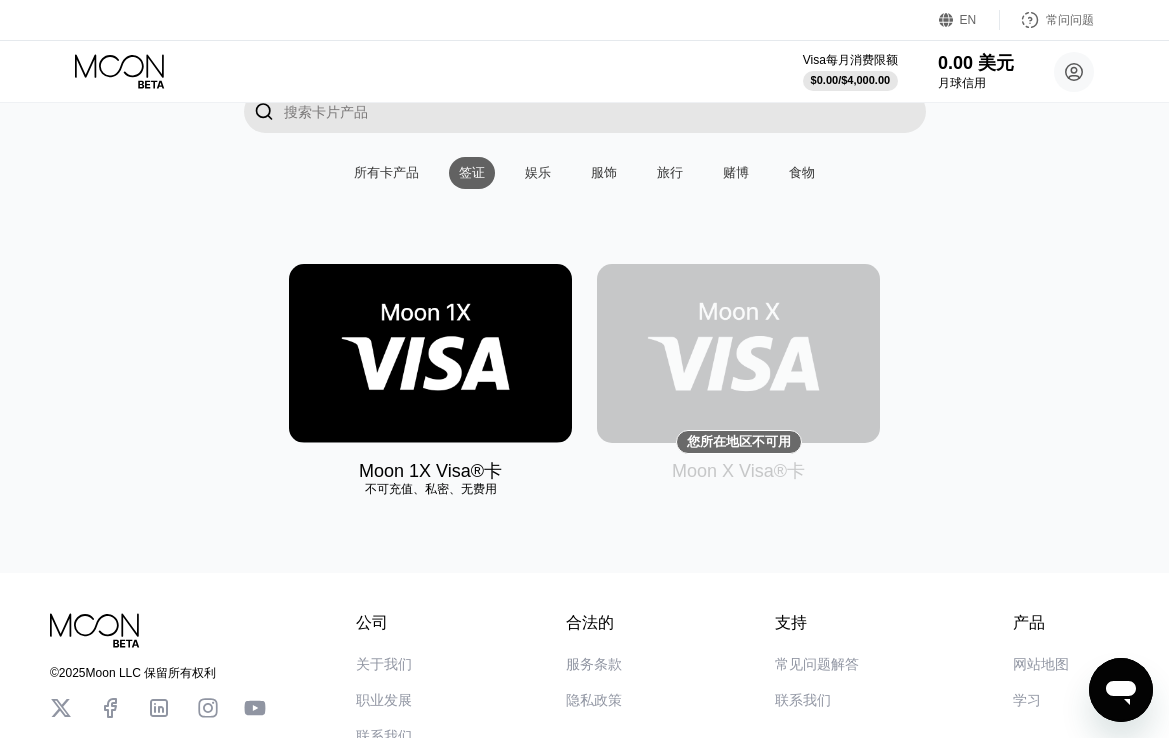 click on "娱乐" at bounding box center [538, 173] 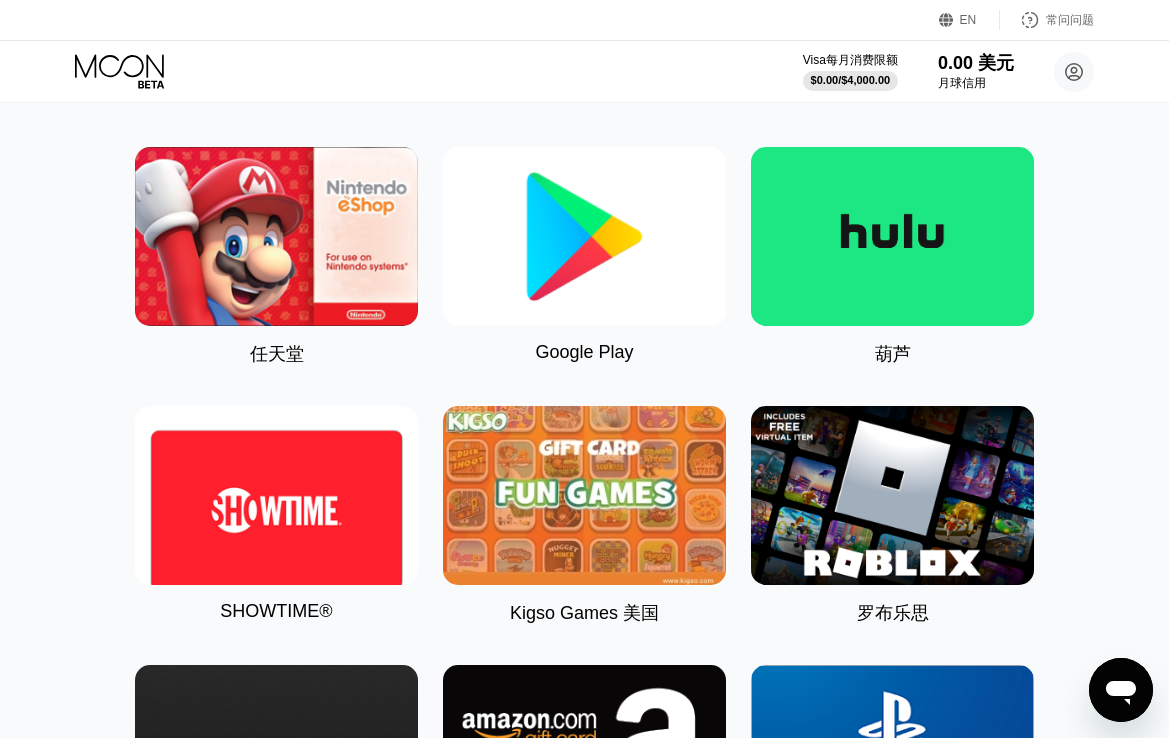 scroll, scrollTop: 0, scrollLeft: 0, axis: both 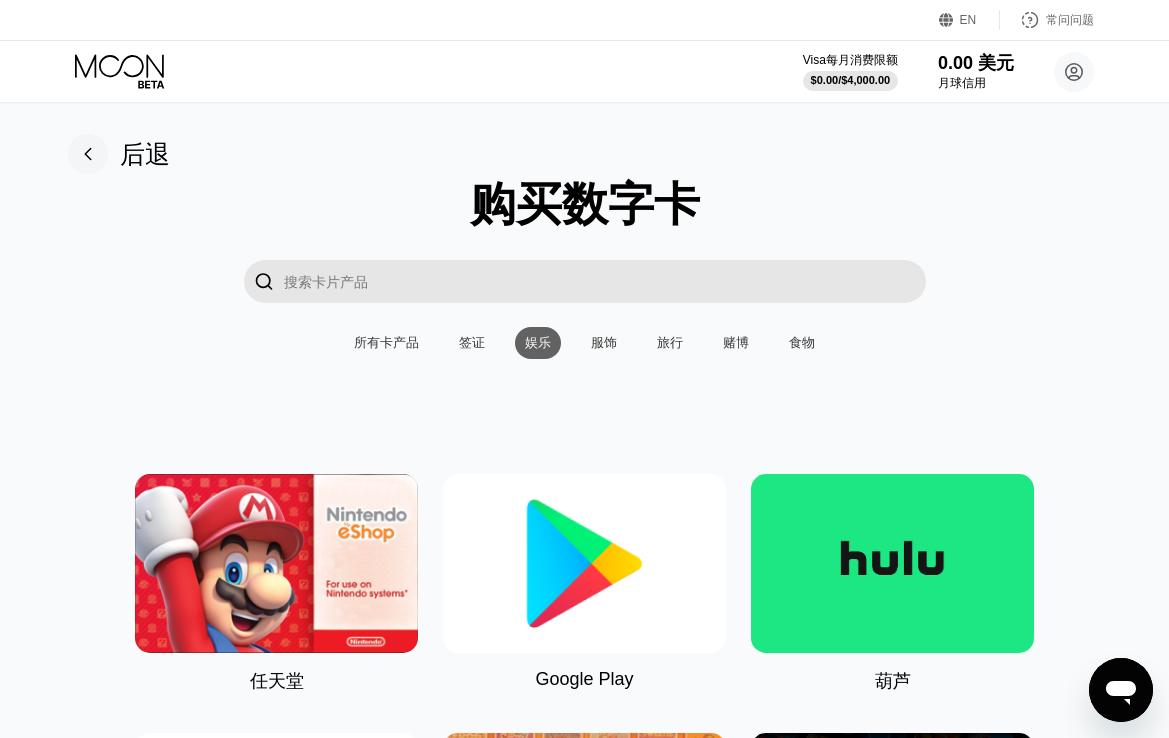 click on "服饰" at bounding box center (604, 342) 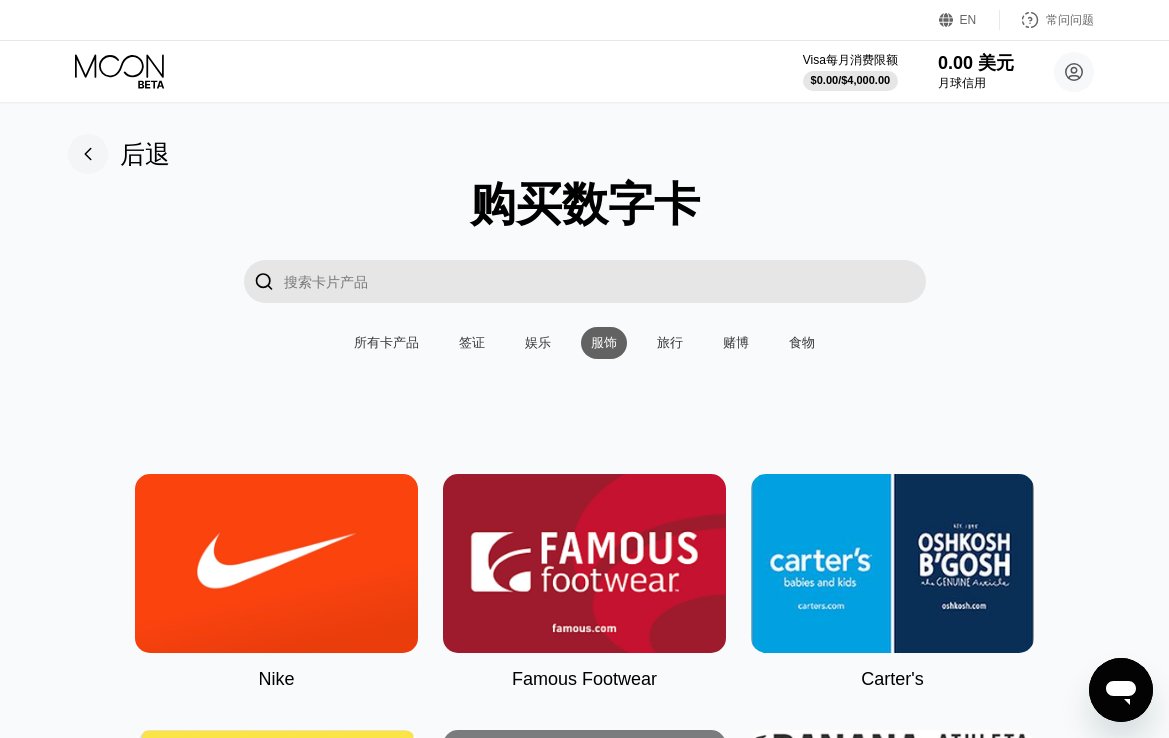 click on "旅行" at bounding box center (670, 342) 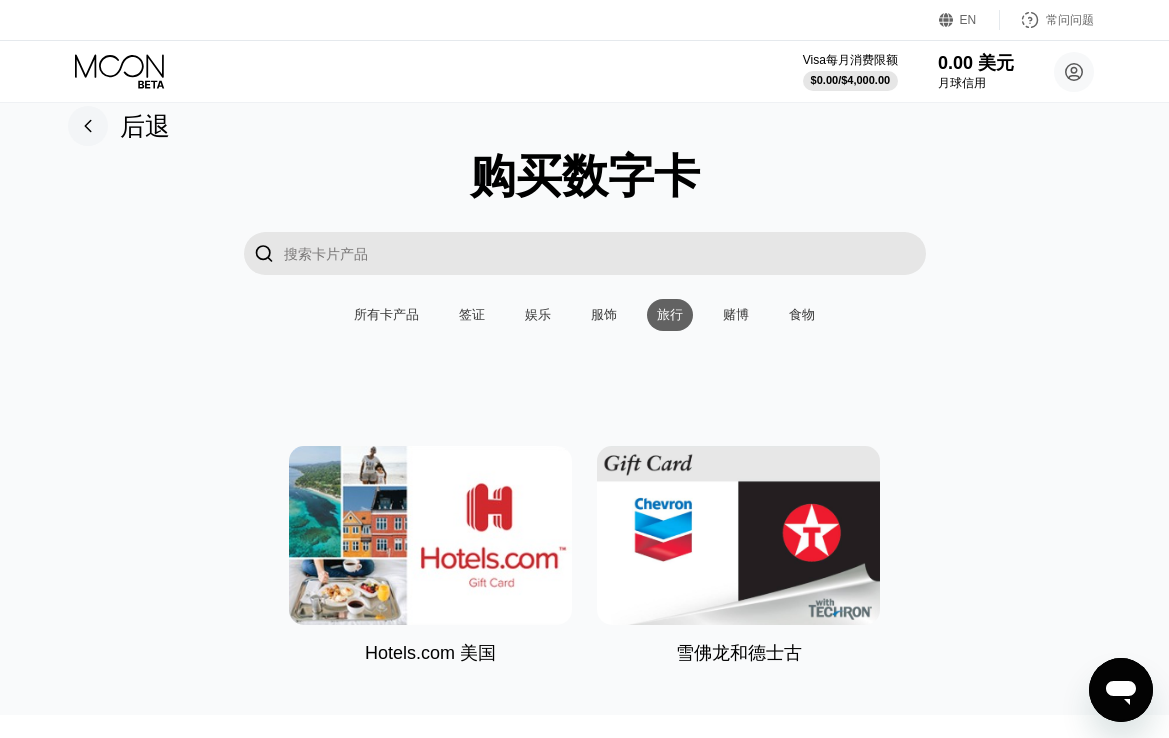 scroll, scrollTop: 12, scrollLeft: 0, axis: vertical 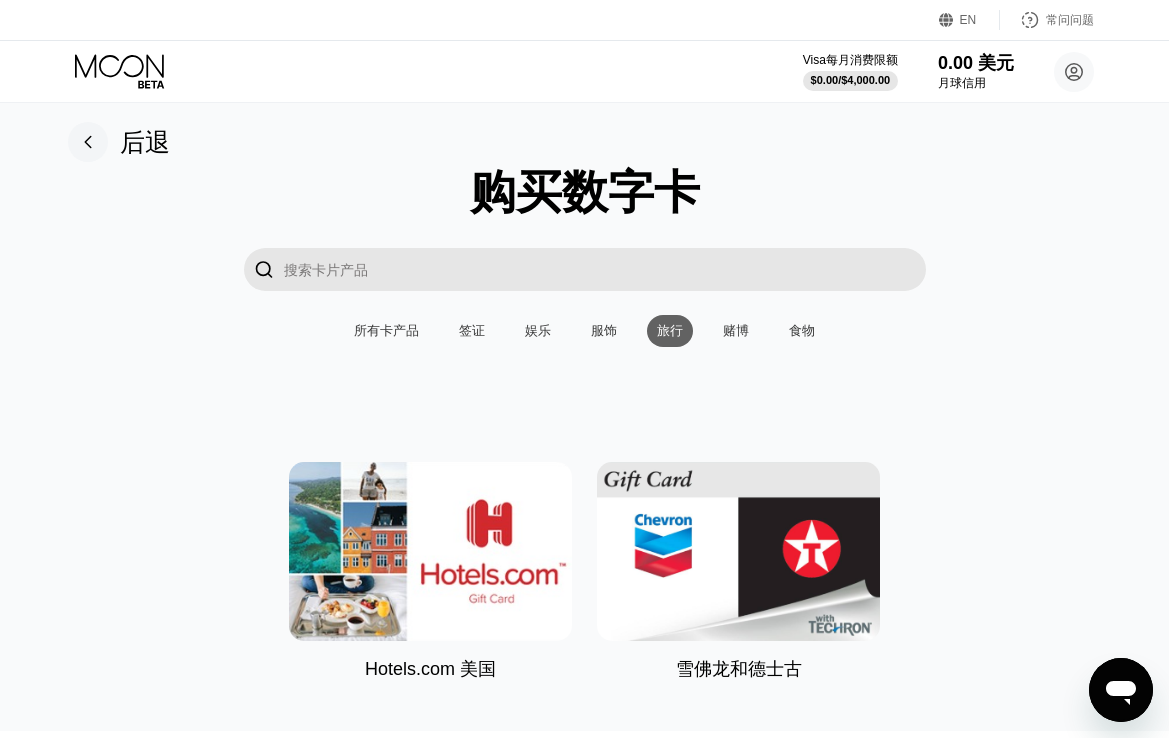 click on "赌博" at bounding box center [736, 330] 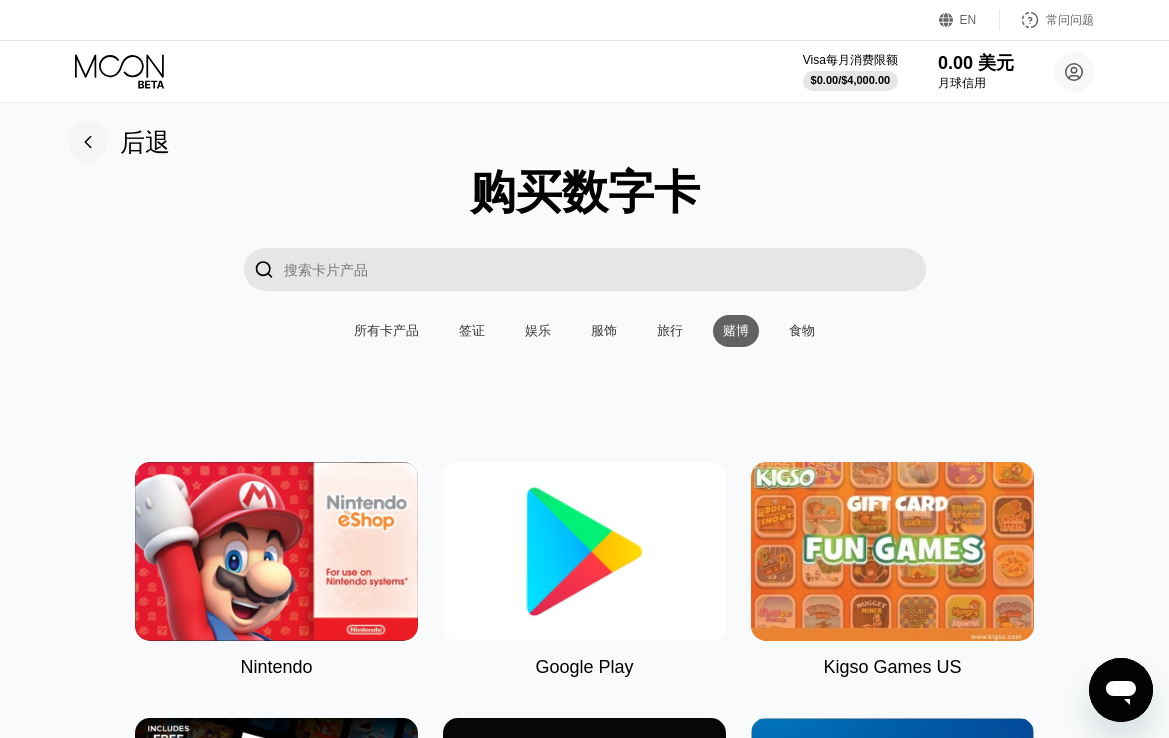 click on "食物" at bounding box center [802, 330] 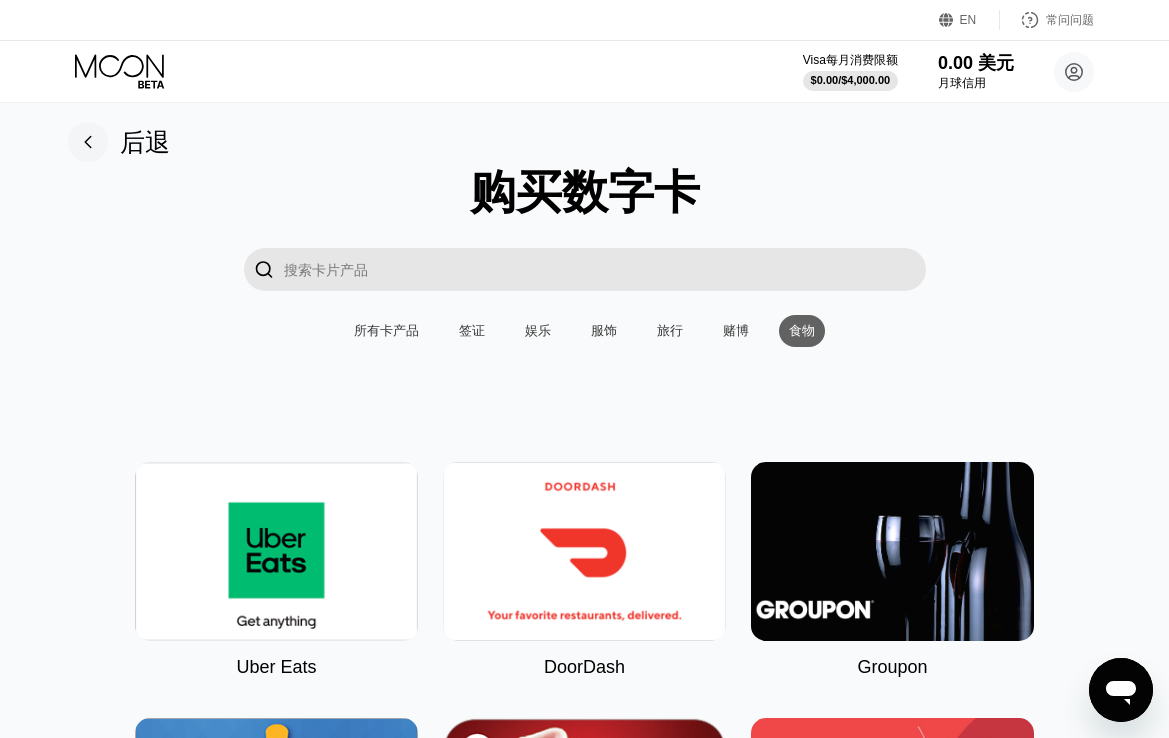 click on "所有卡产品" at bounding box center (386, 331) 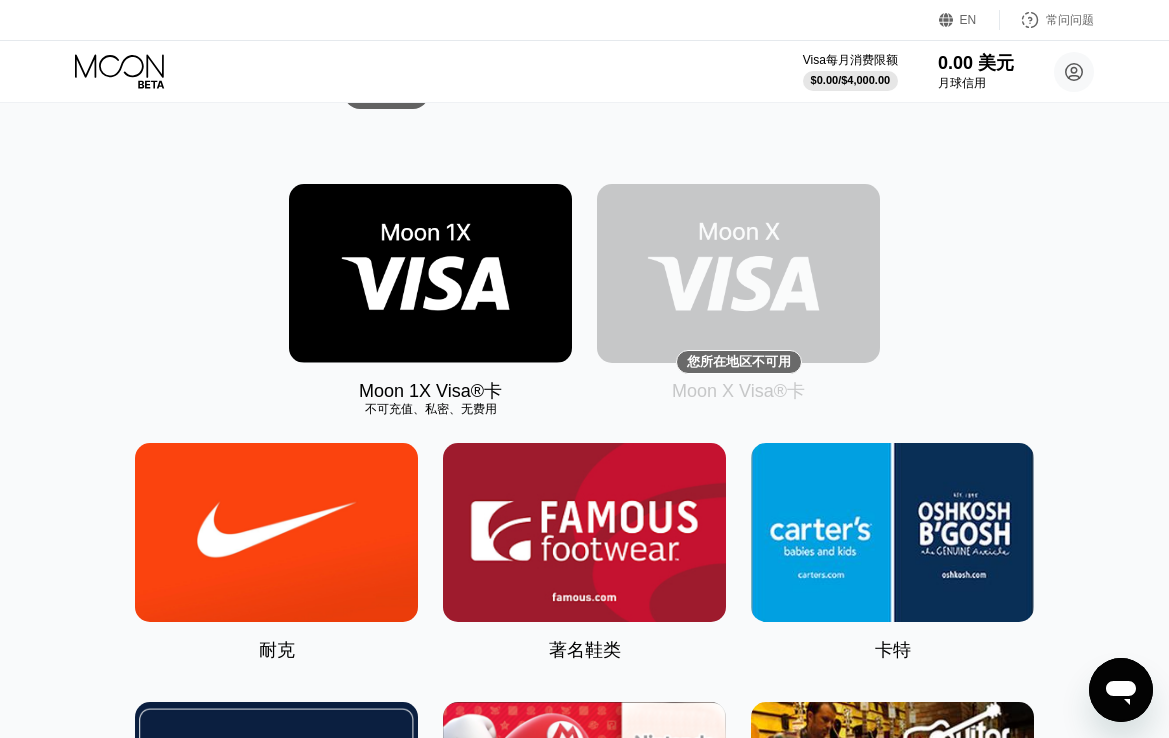 scroll, scrollTop: 0, scrollLeft: 0, axis: both 